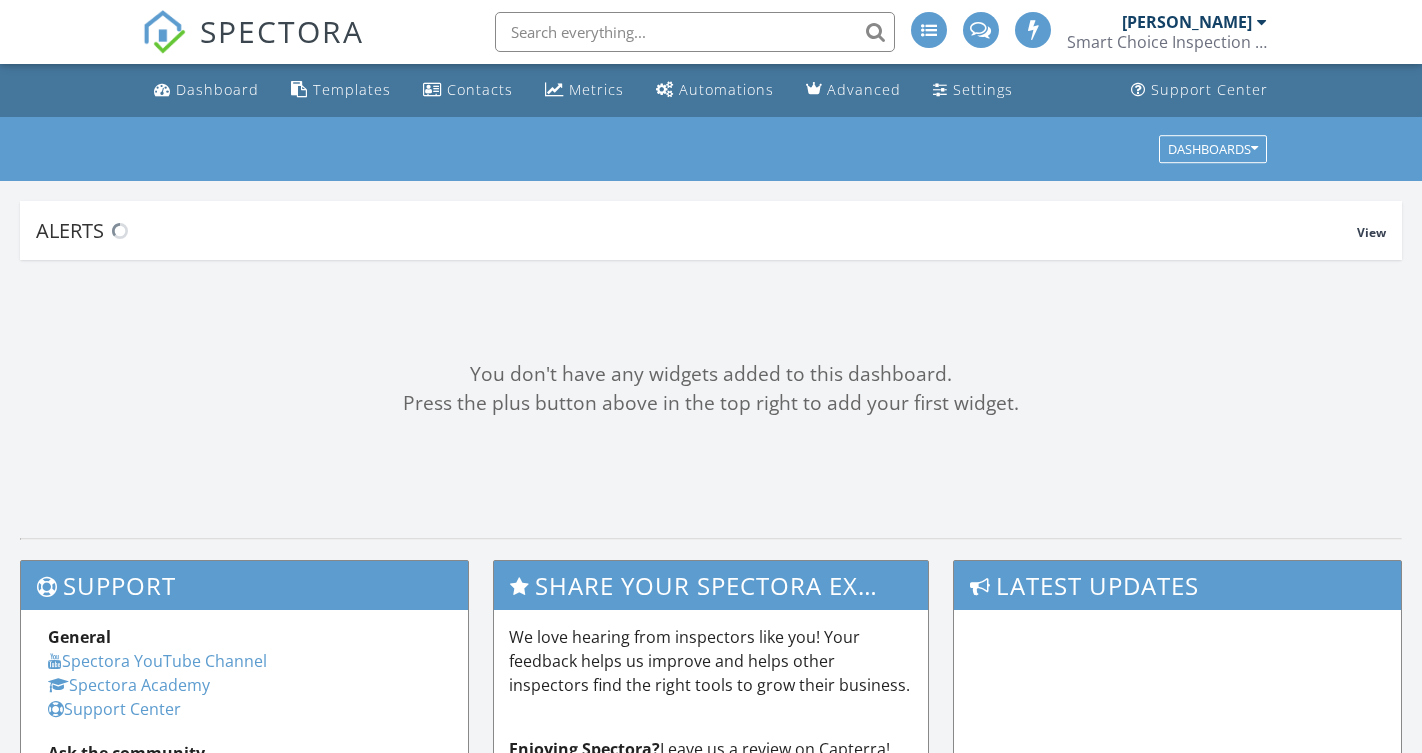 scroll, scrollTop: 0, scrollLeft: 0, axis: both 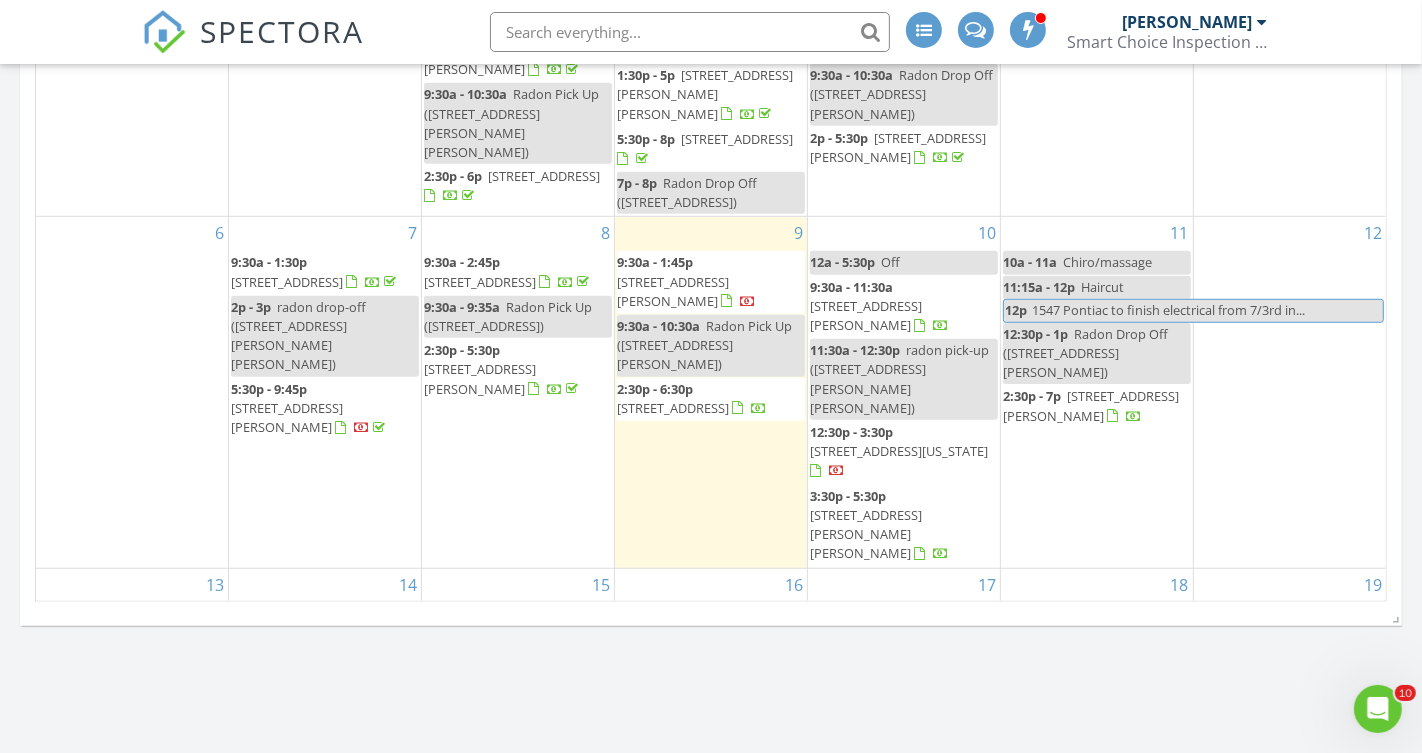 click on "3943 Bungalow Path 54, St. Joseph 49085" at bounding box center [673, 291] 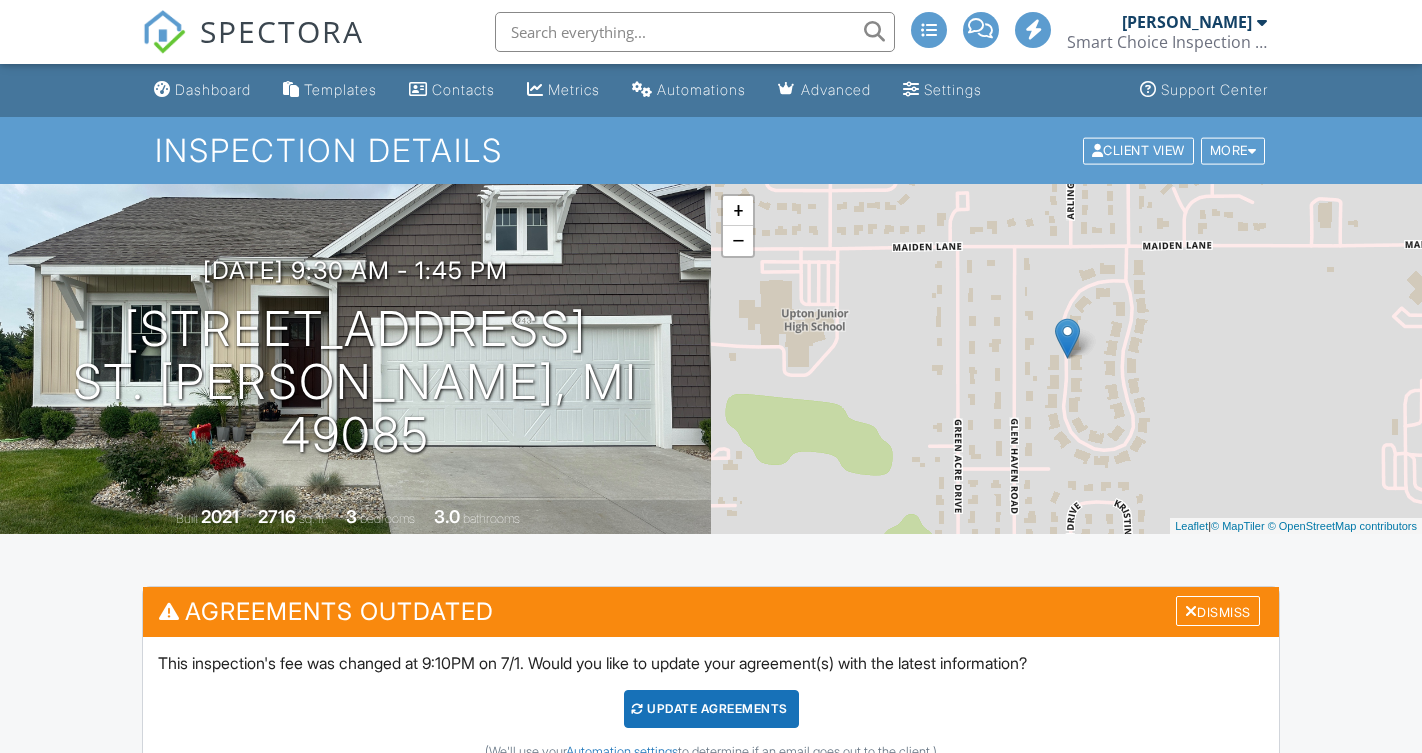 scroll, scrollTop: 0, scrollLeft: 0, axis: both 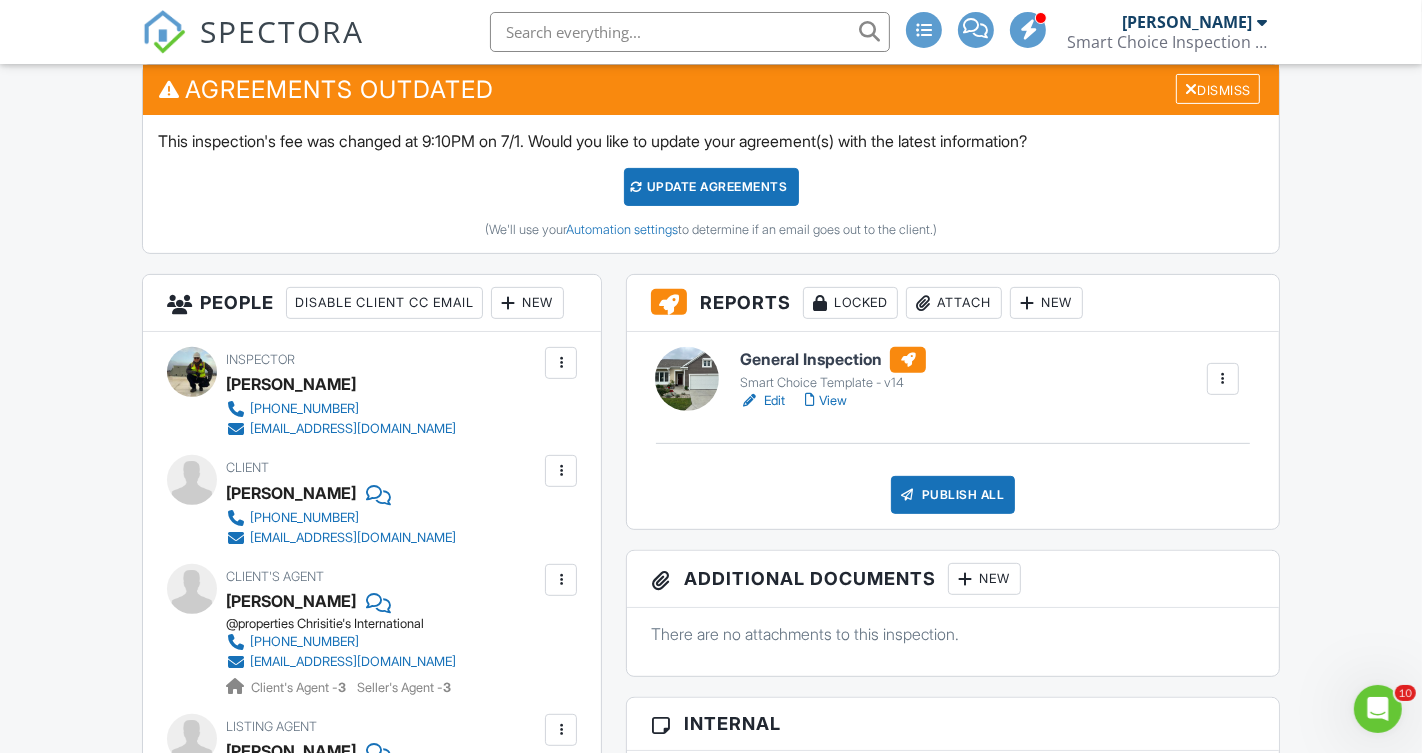 click on "Attach" at bounding box center (954, 303) 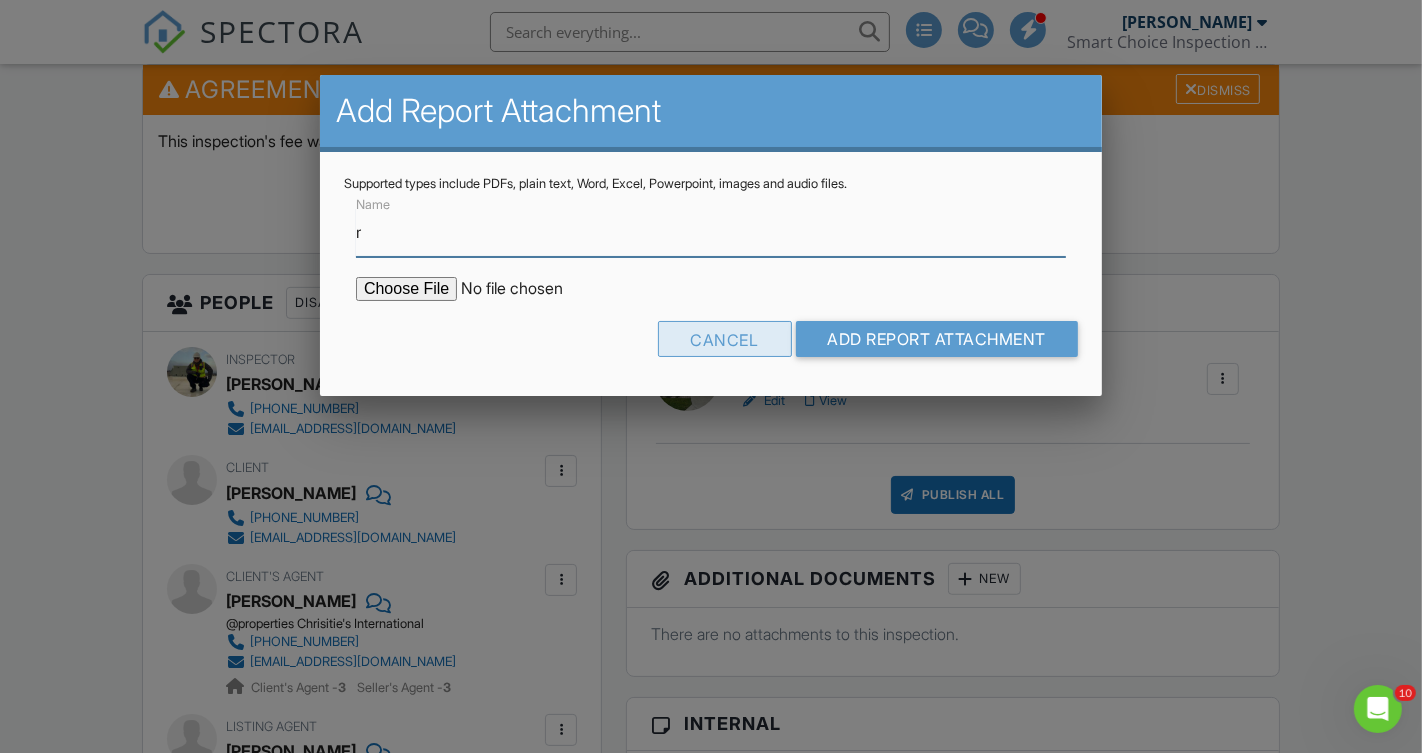 type on "Radon Report" 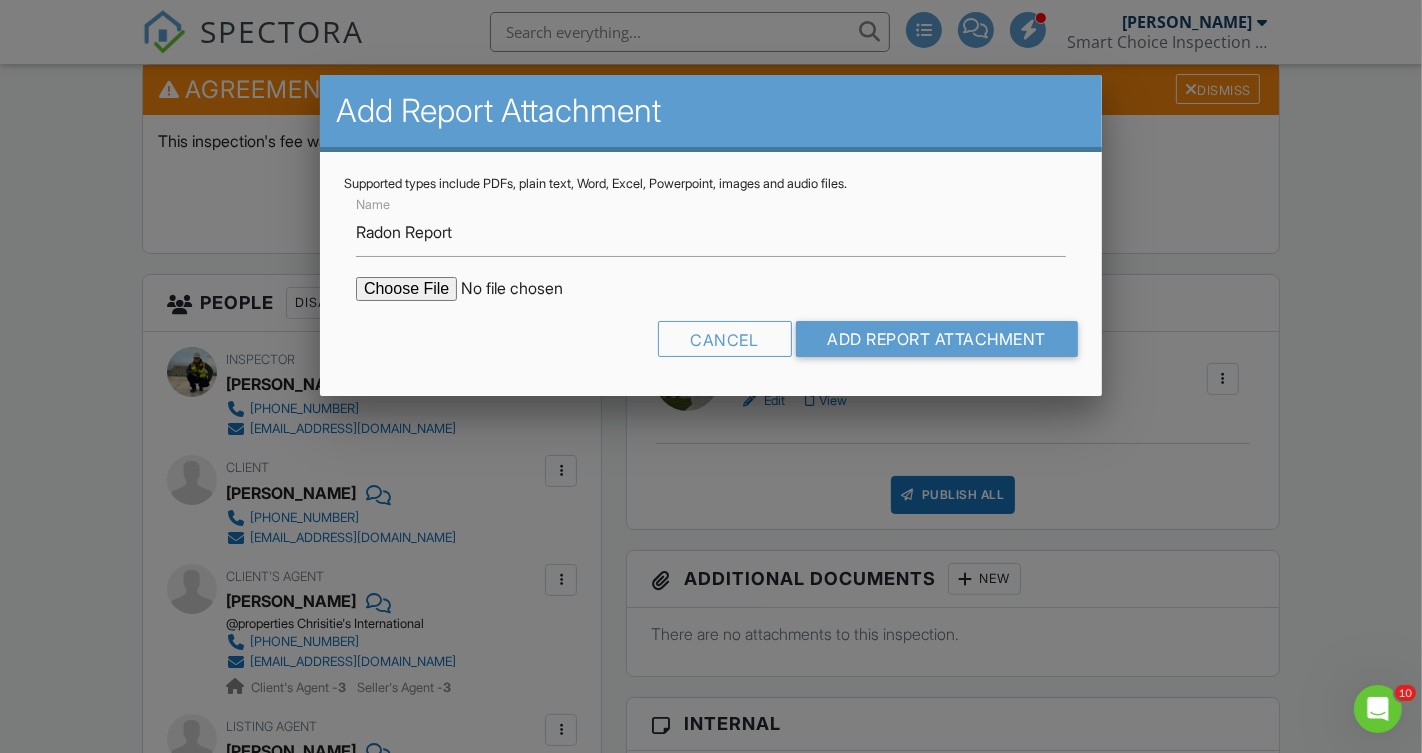 click at bounding box center (526, 289) 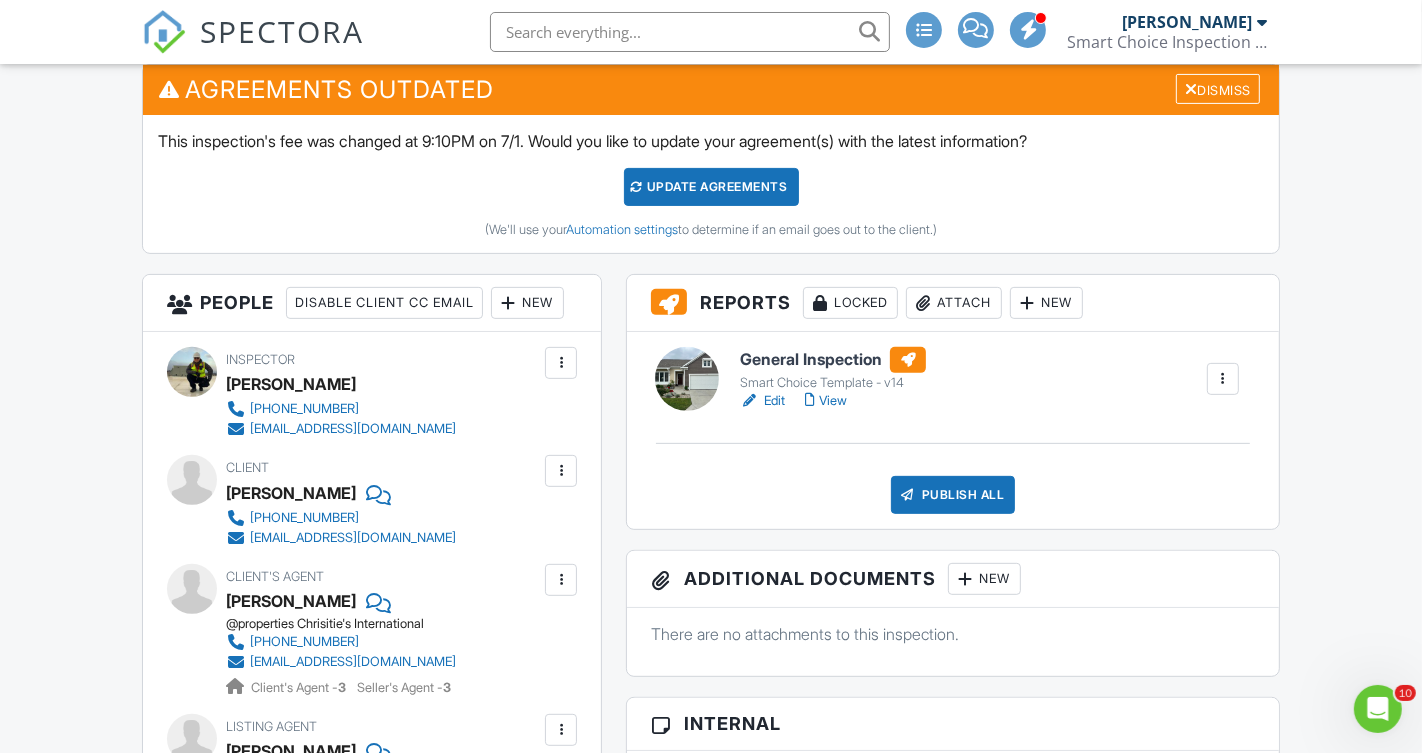 click on "Attach" at bounding box center (954, 303) 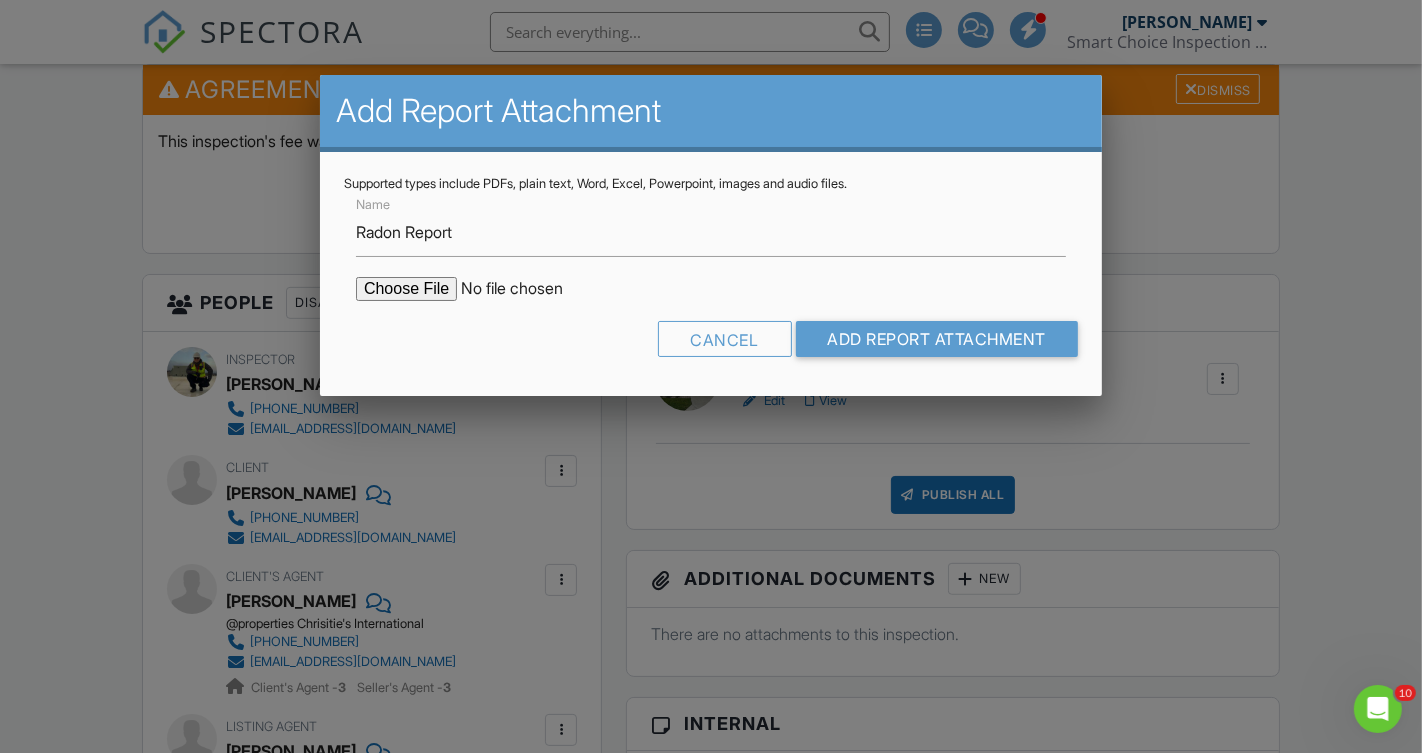 click at bounding box center (526, 289) 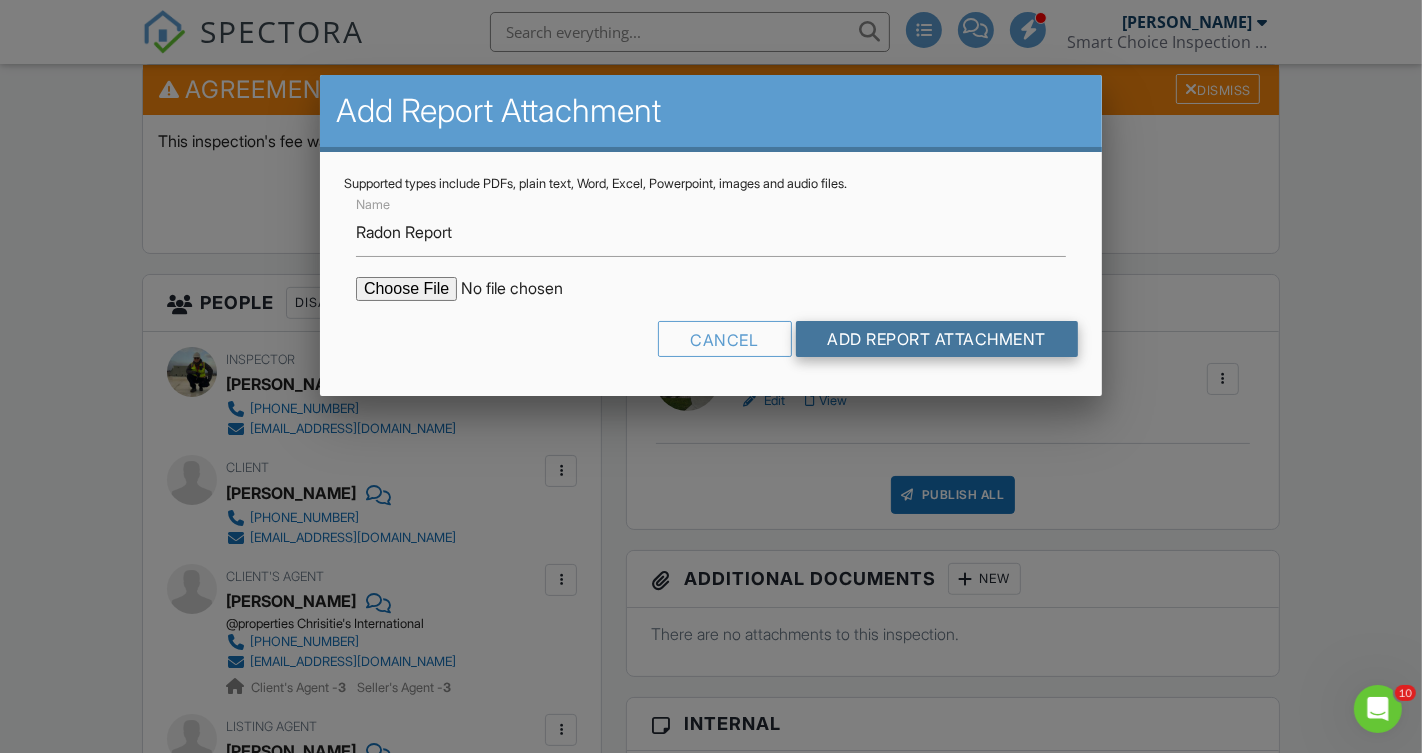 click on "Add Report Attachment" at bounding box center [937, 339] 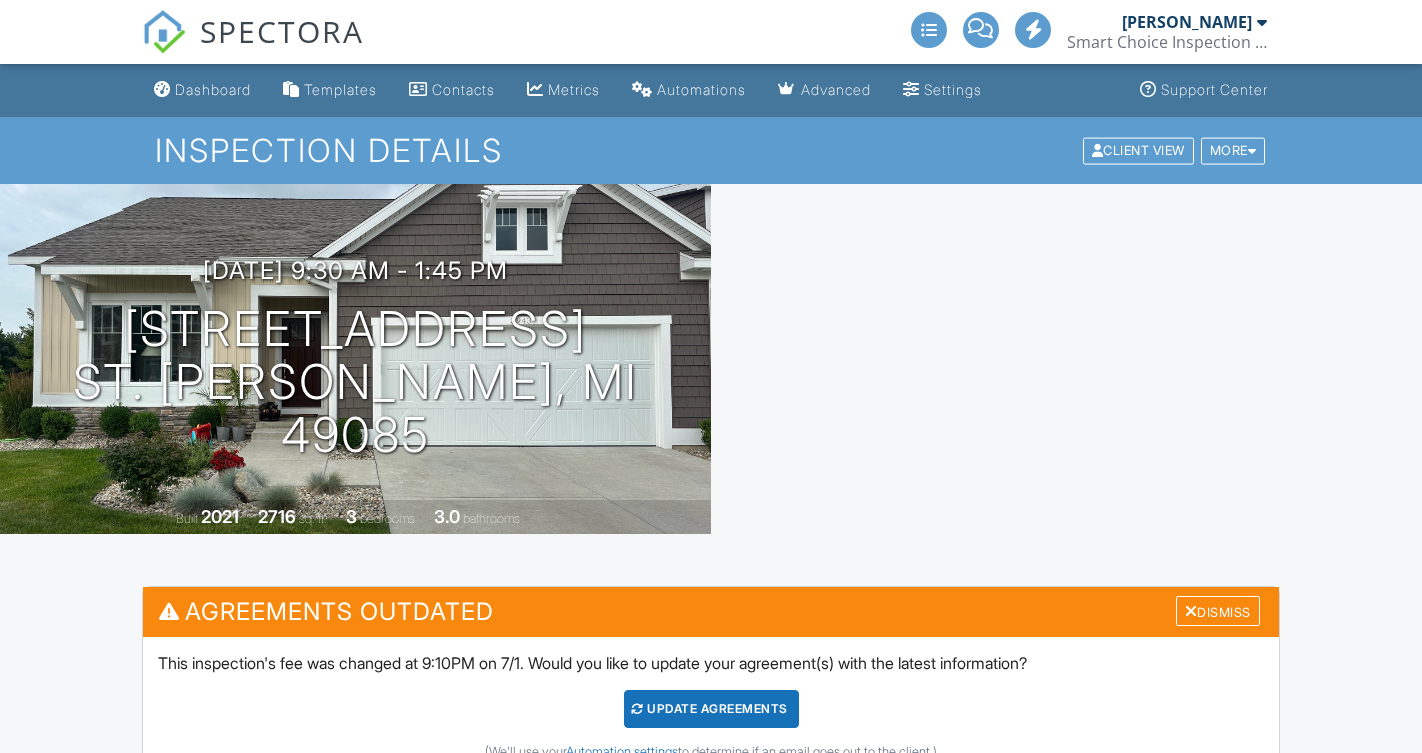 scroll, scrollTop: 0, scrollLeft: 0, axis: both 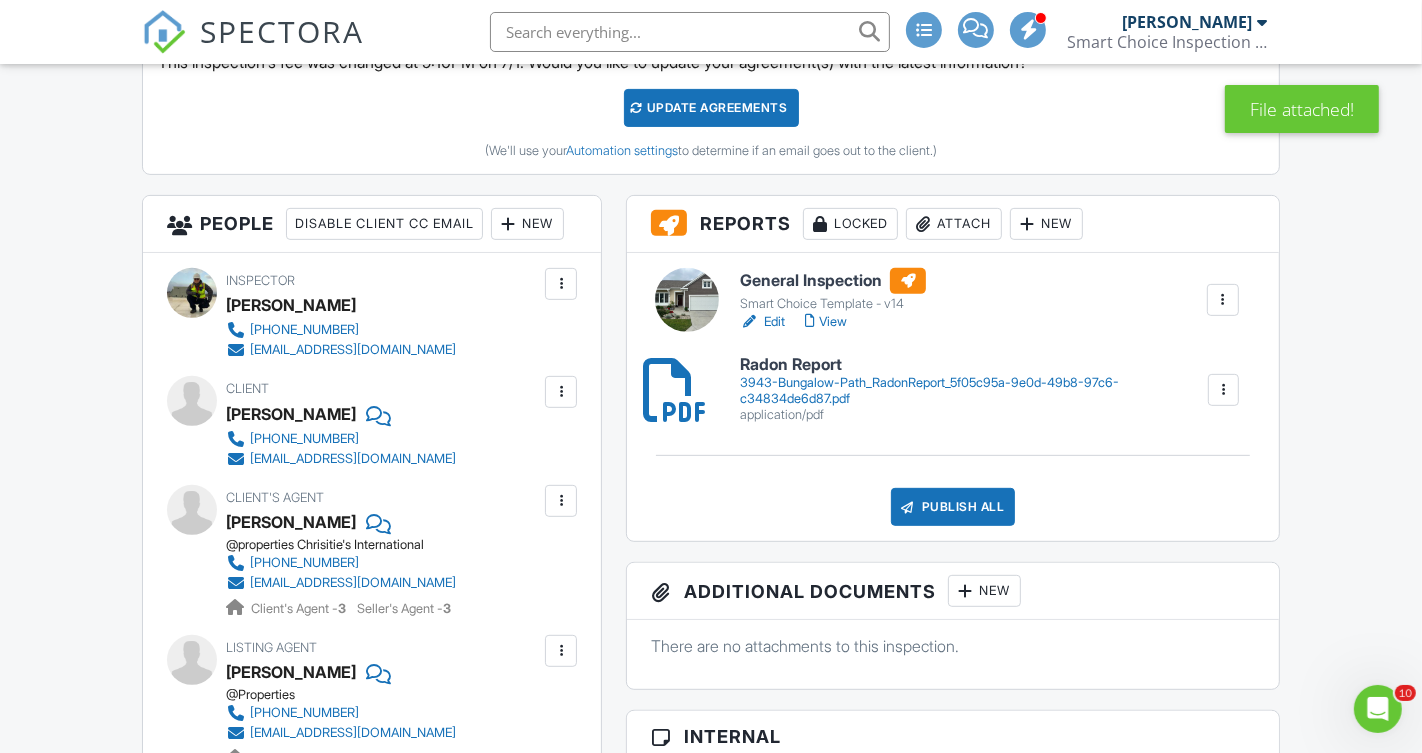 click on "View" at bounding box center (826, 322) 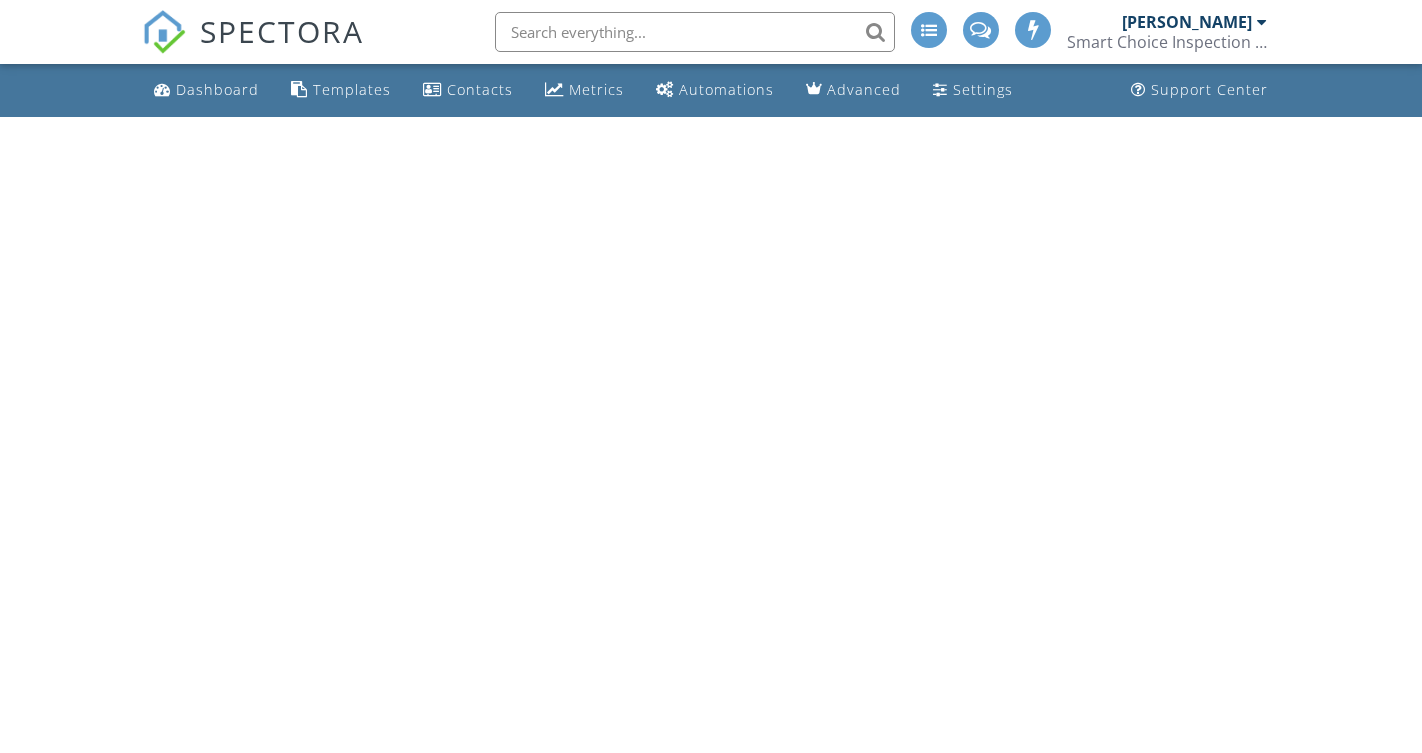 scroll, scrollTop: 0, scrollLeft: 0, axis: both 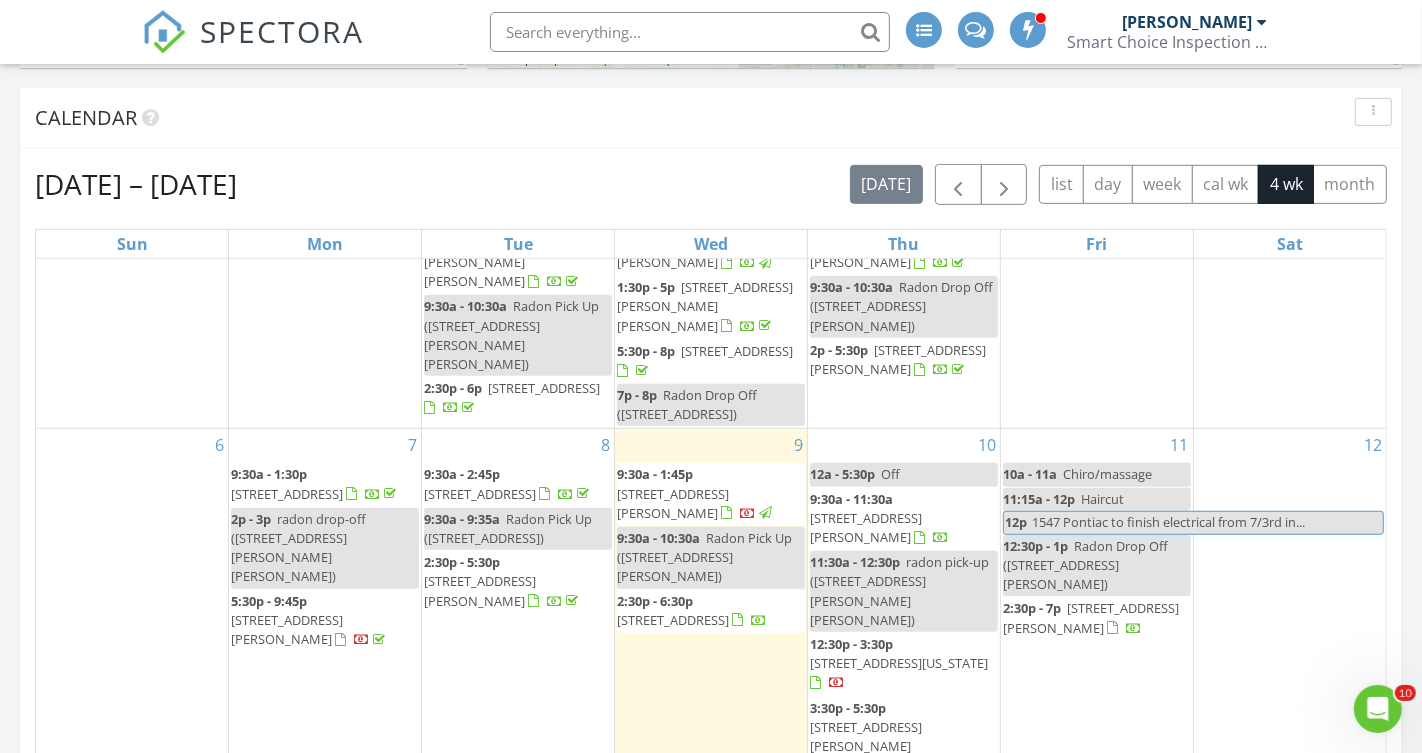 click on "9:30a - 1:45p
3943 Bungalow Path 54, St. Joseph 49085" at bounding box center (696, 493) 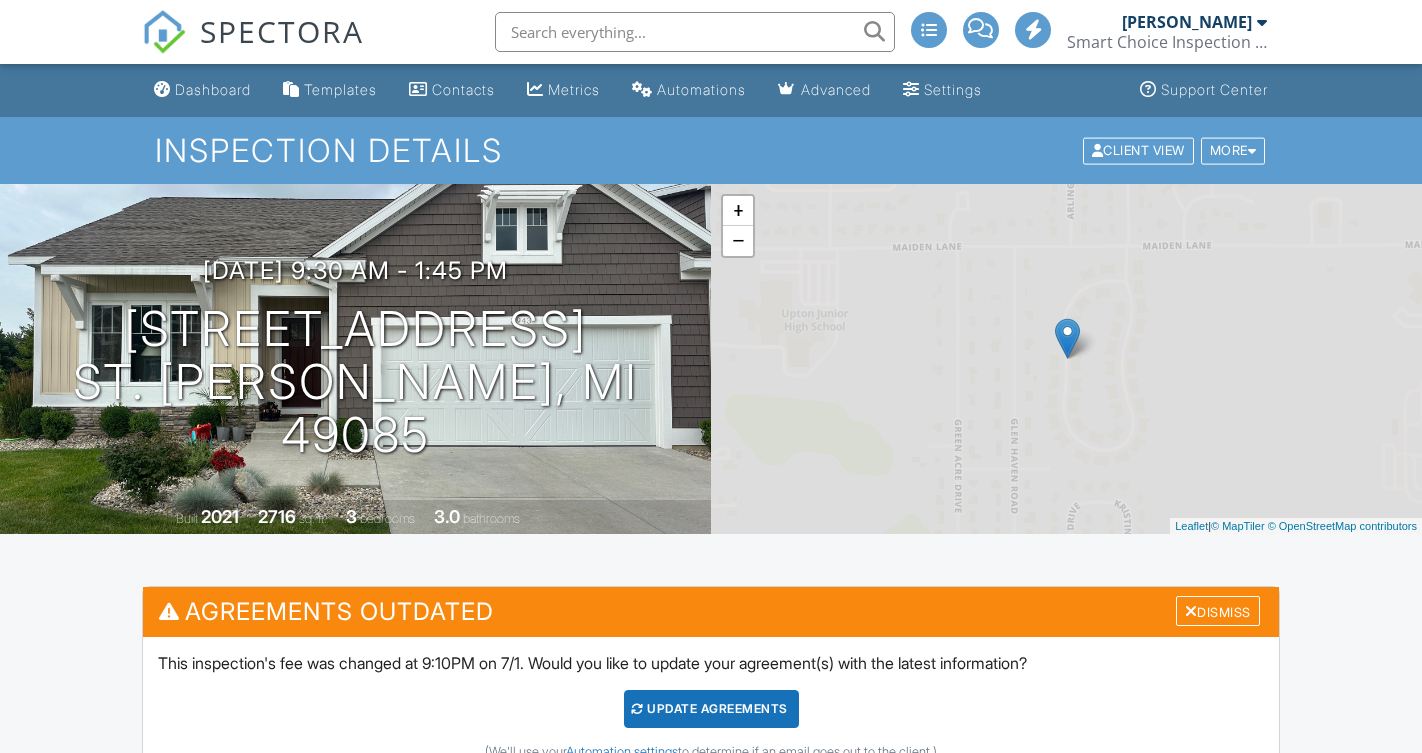 scroll, scrollTop: 0, scrollLeft: 0, axis: both 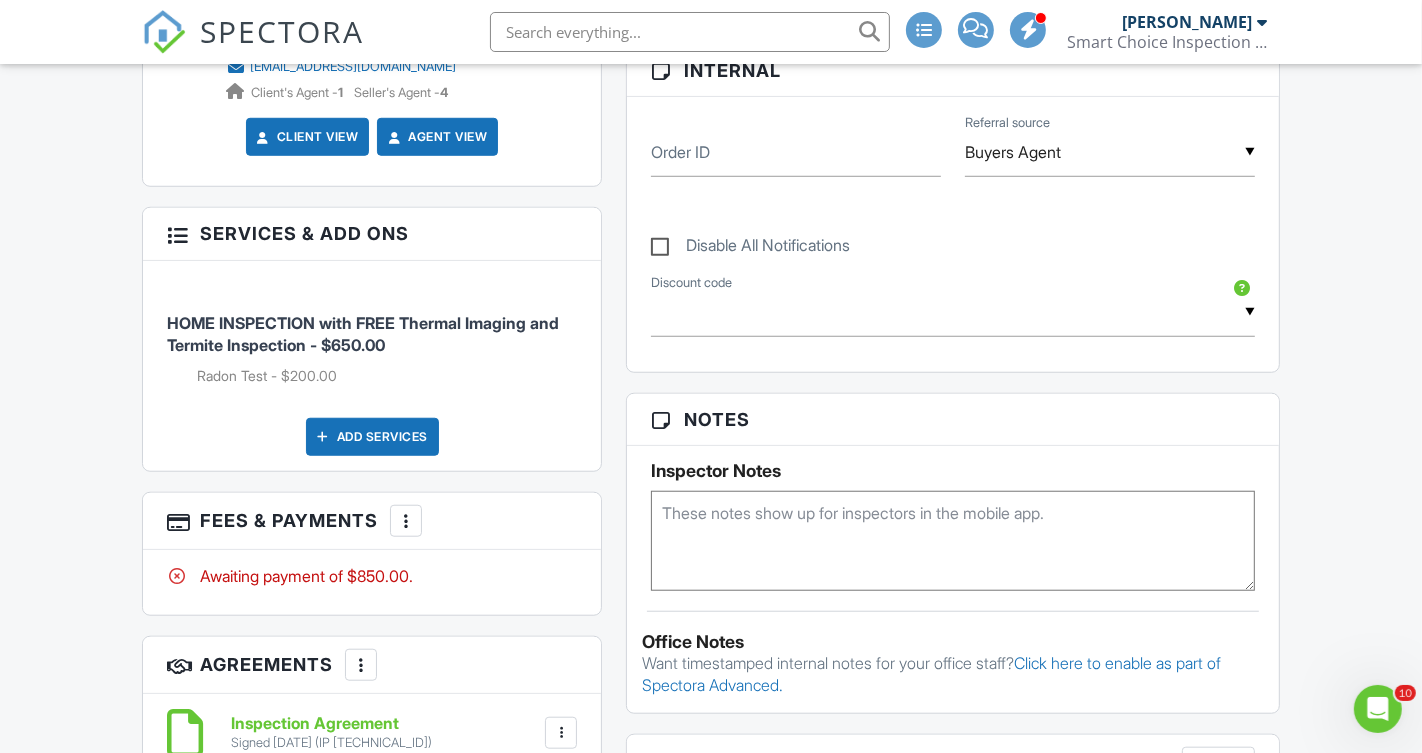 click at bounding box center [406, 521] 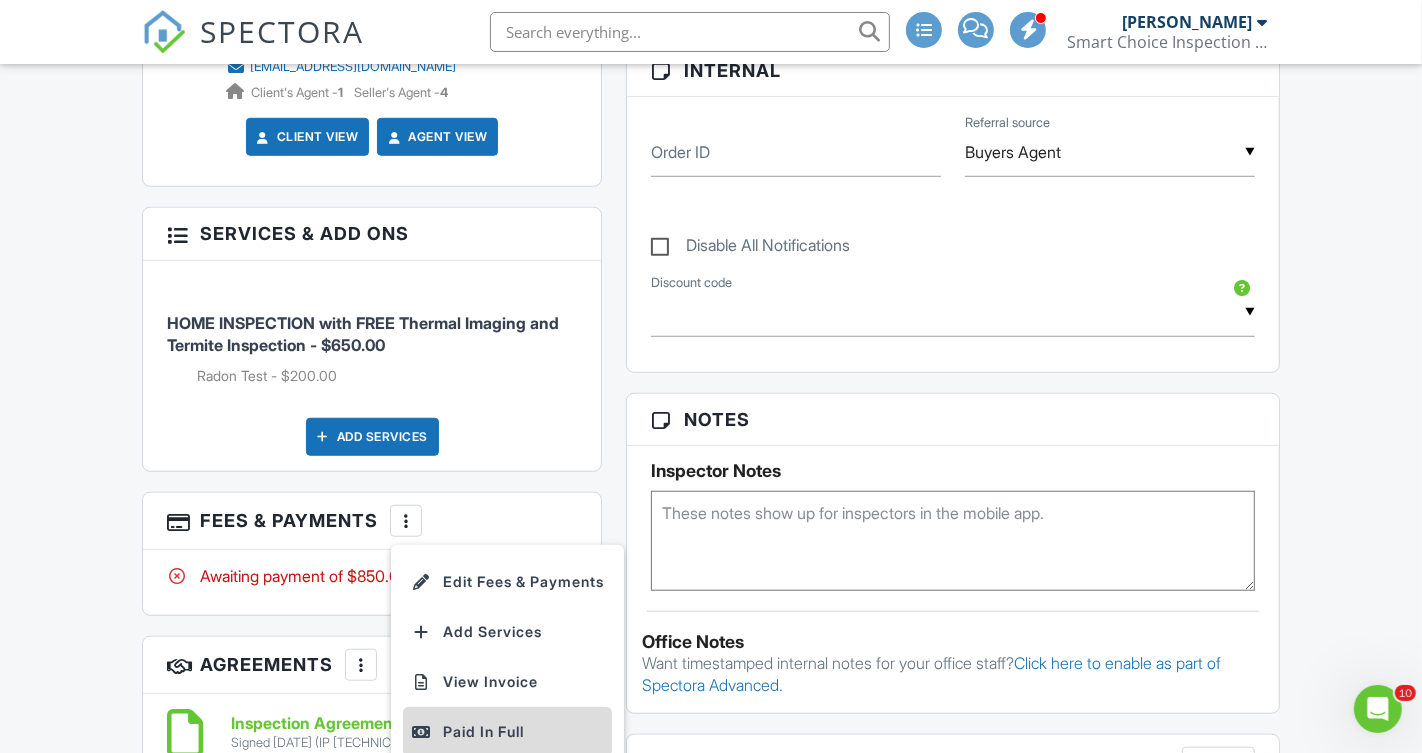click on "Paid In Full" at bounding box center (507, 732) 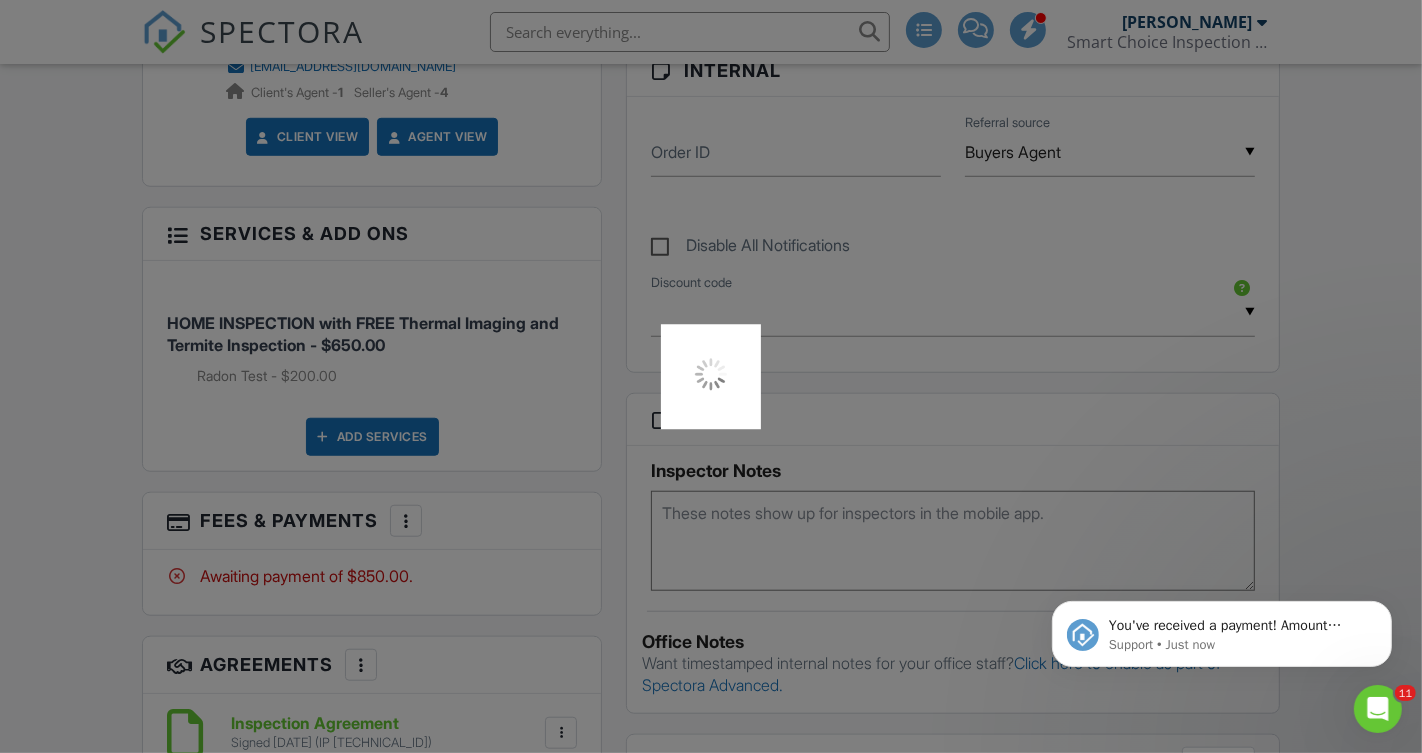 scroll, scrollTop: 0, scrollLeft: 0, axis: both 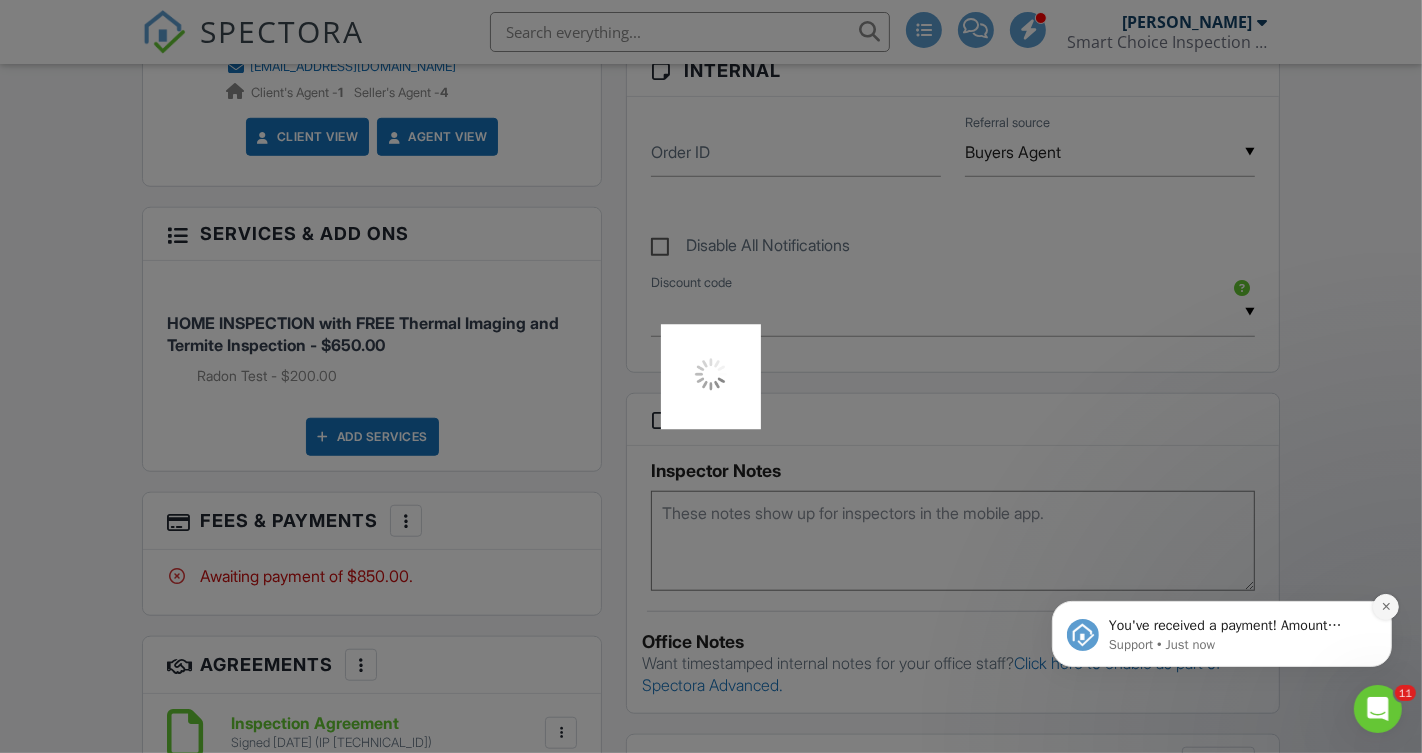 click at bounding box center (1385, 606) 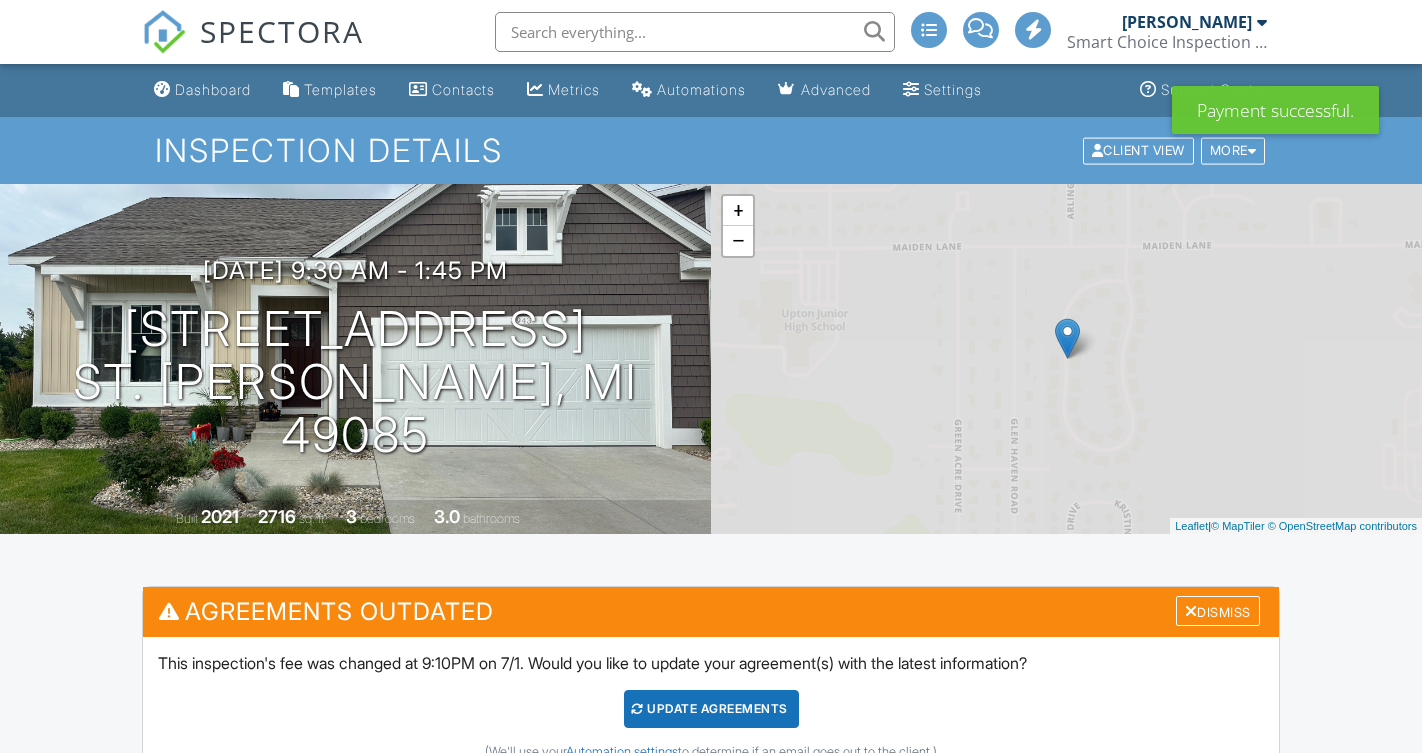scroll, scrollTop: 0, scrollLeft: 0, axis: both 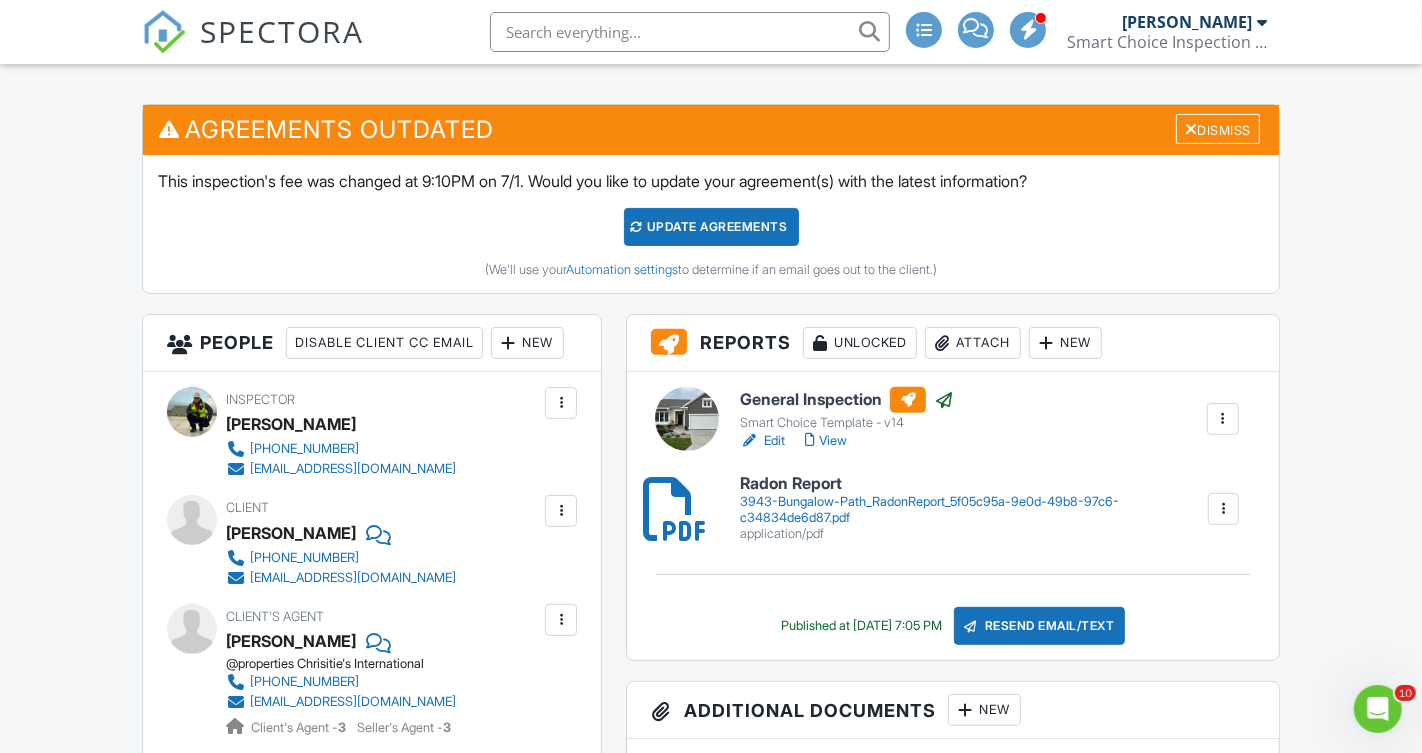 click on "View" at bounding box center (826, 441) 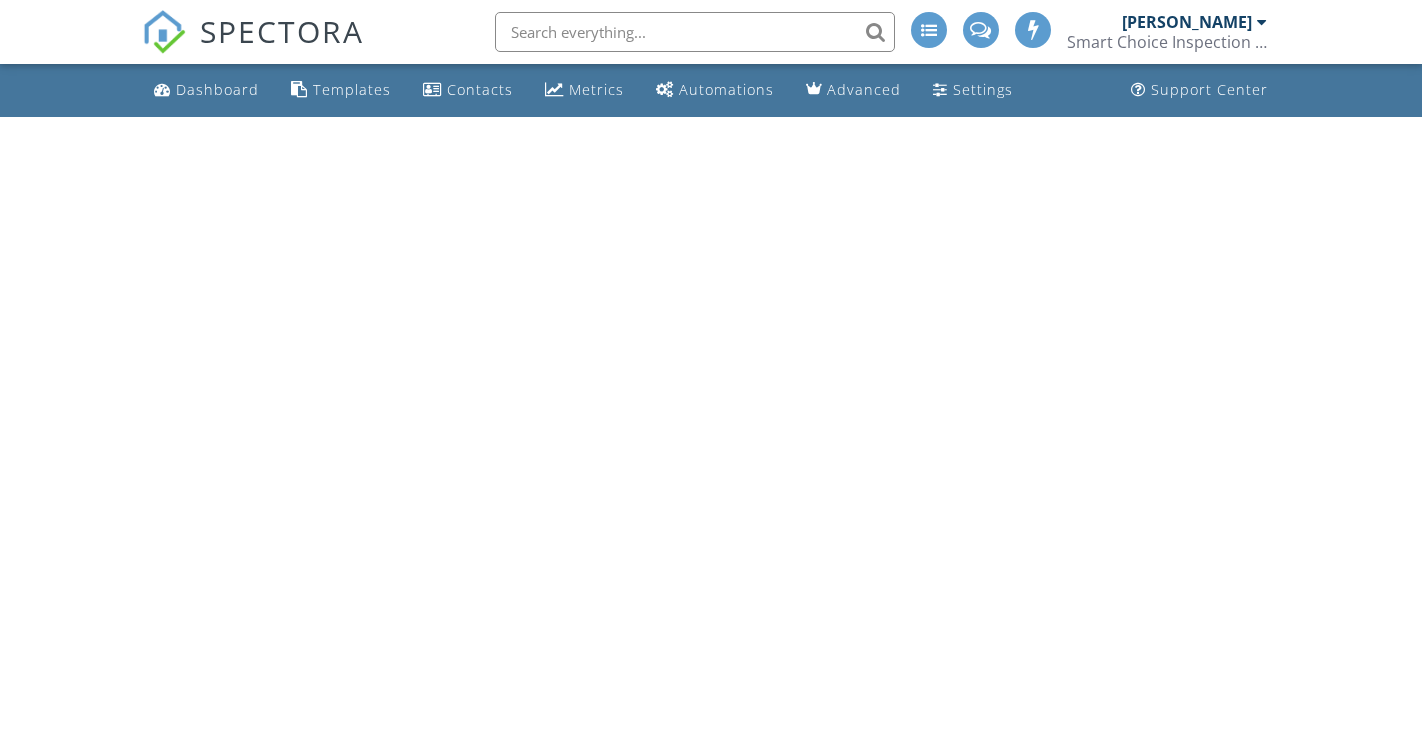 scroll, scrollTop: 0, scrollLeft: 0, axis: both 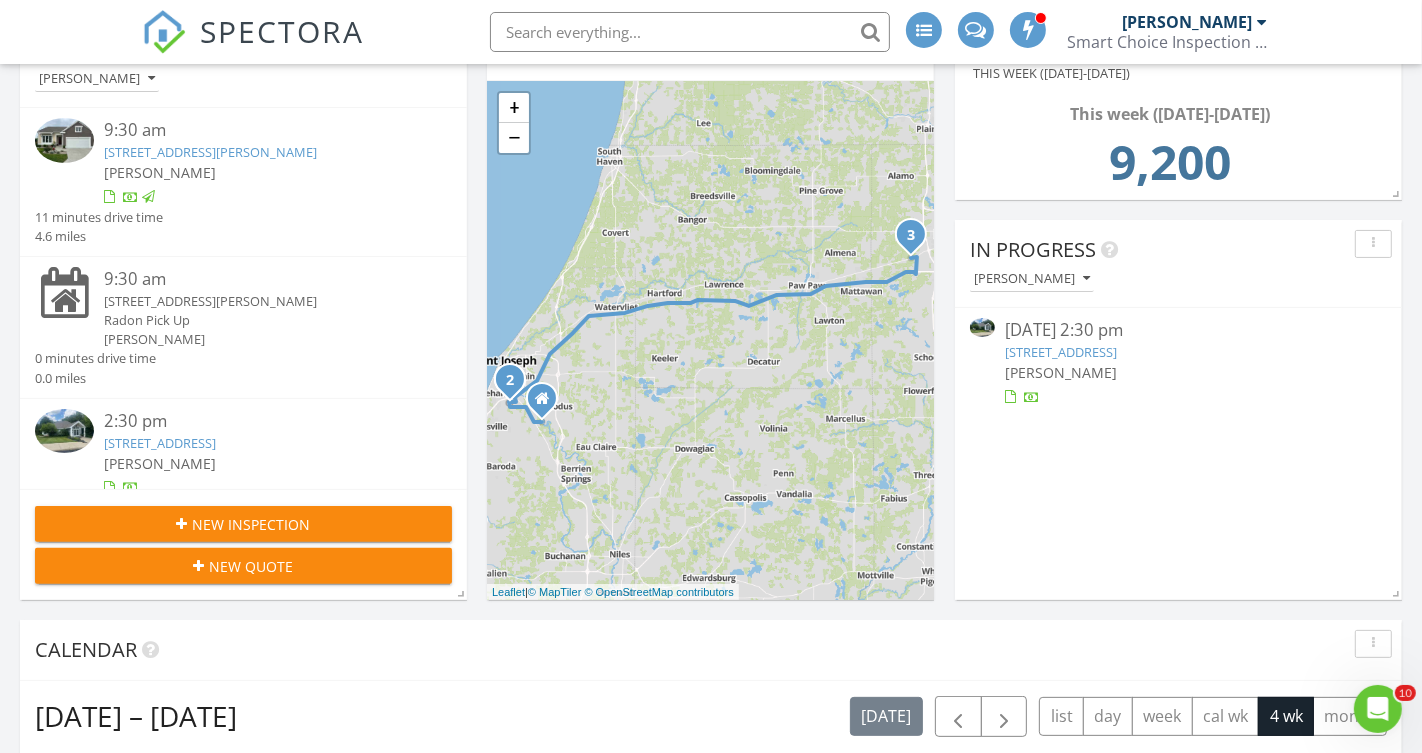 click on "7070 Stadium Dr, Kalamazoo, MI 49009" at bounding box center [1061, 352] 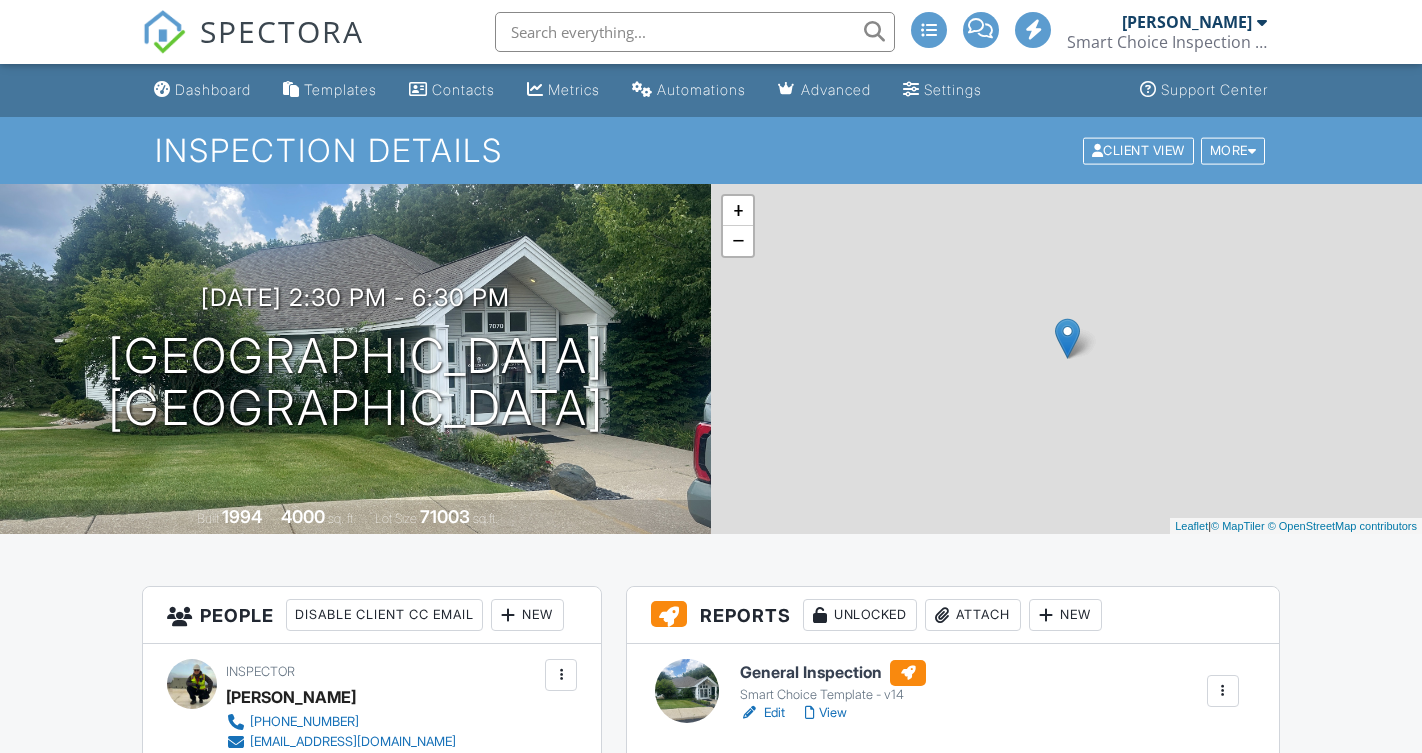 scroll, scrollTop: 0, scrollLeft: 0, axis: both 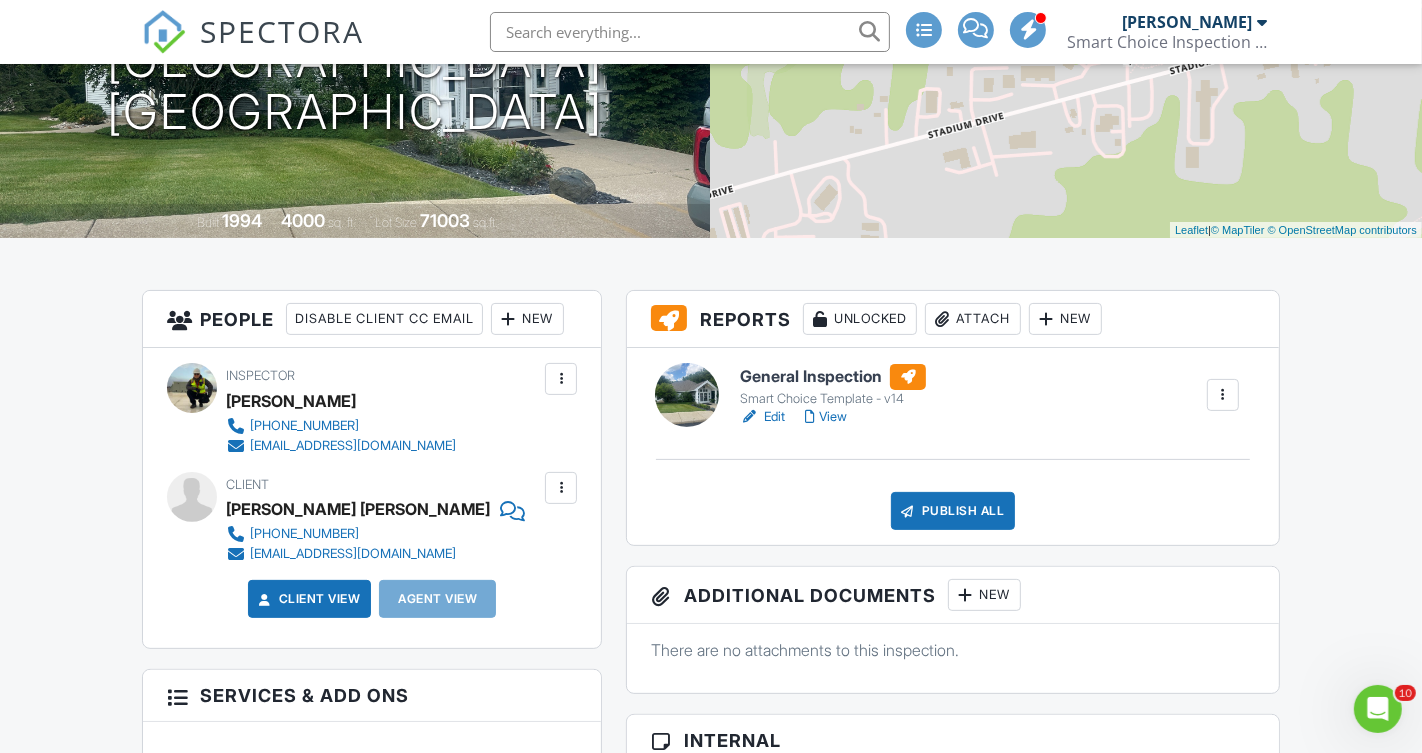 click on "View" at bounding box center (826, 417) 